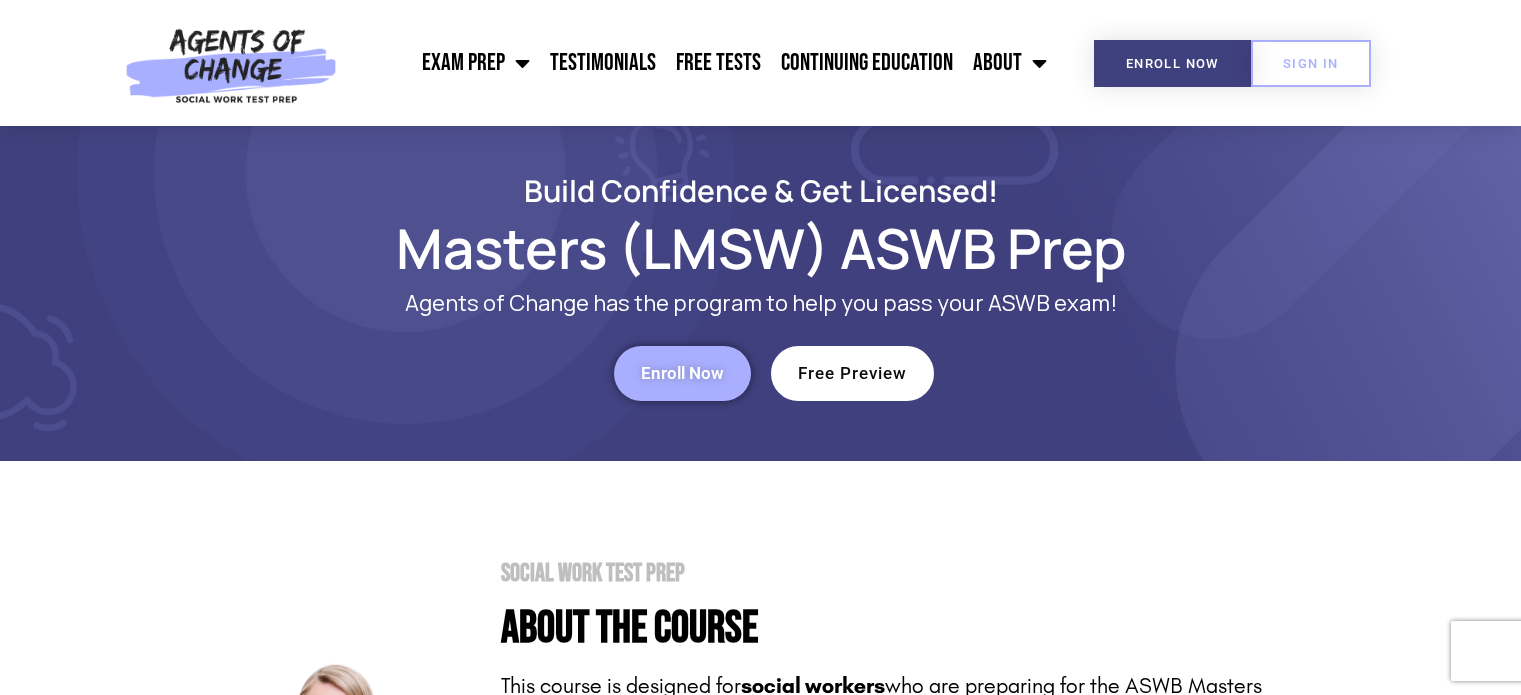 scroll, scrollTop: 0, scrollLeft: 0, axis: both 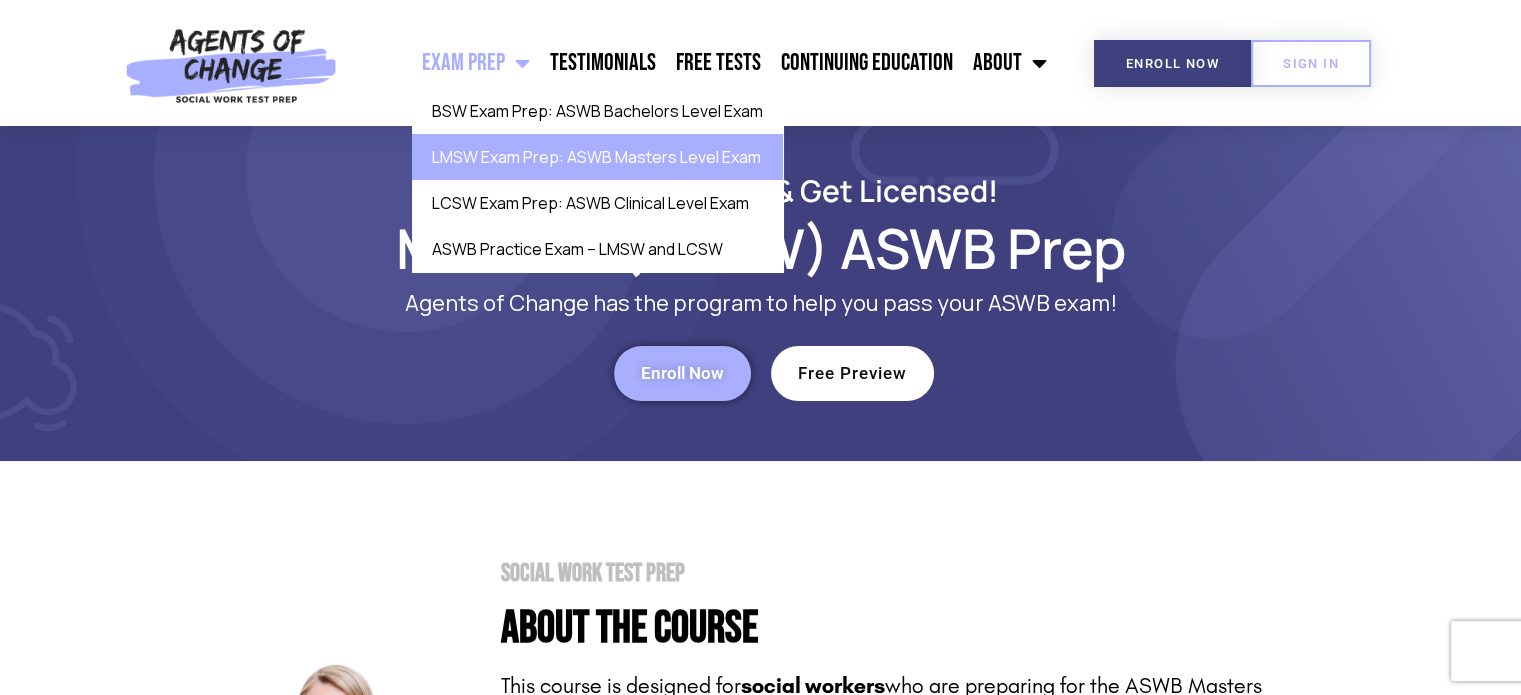 click 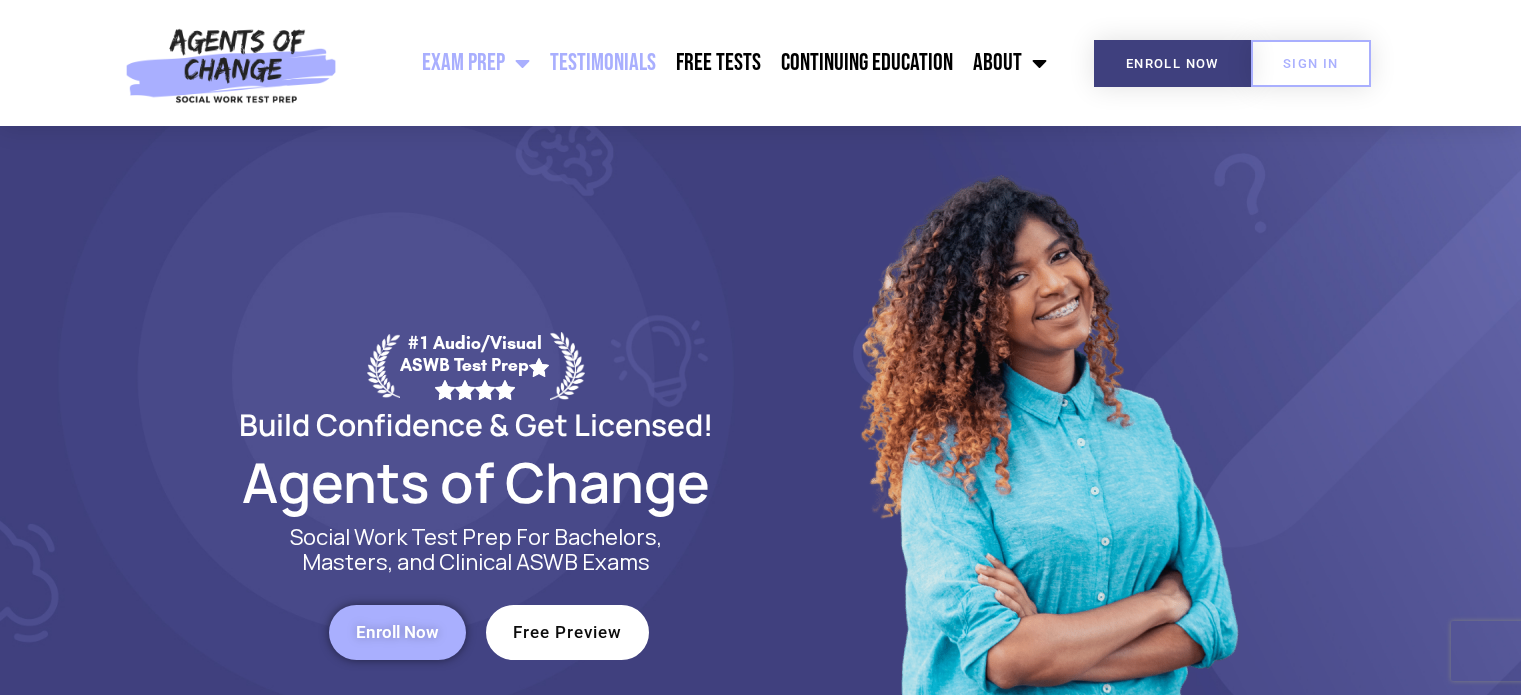 scroll, scrollTop: 0, scrollLeft: 0, axis: both 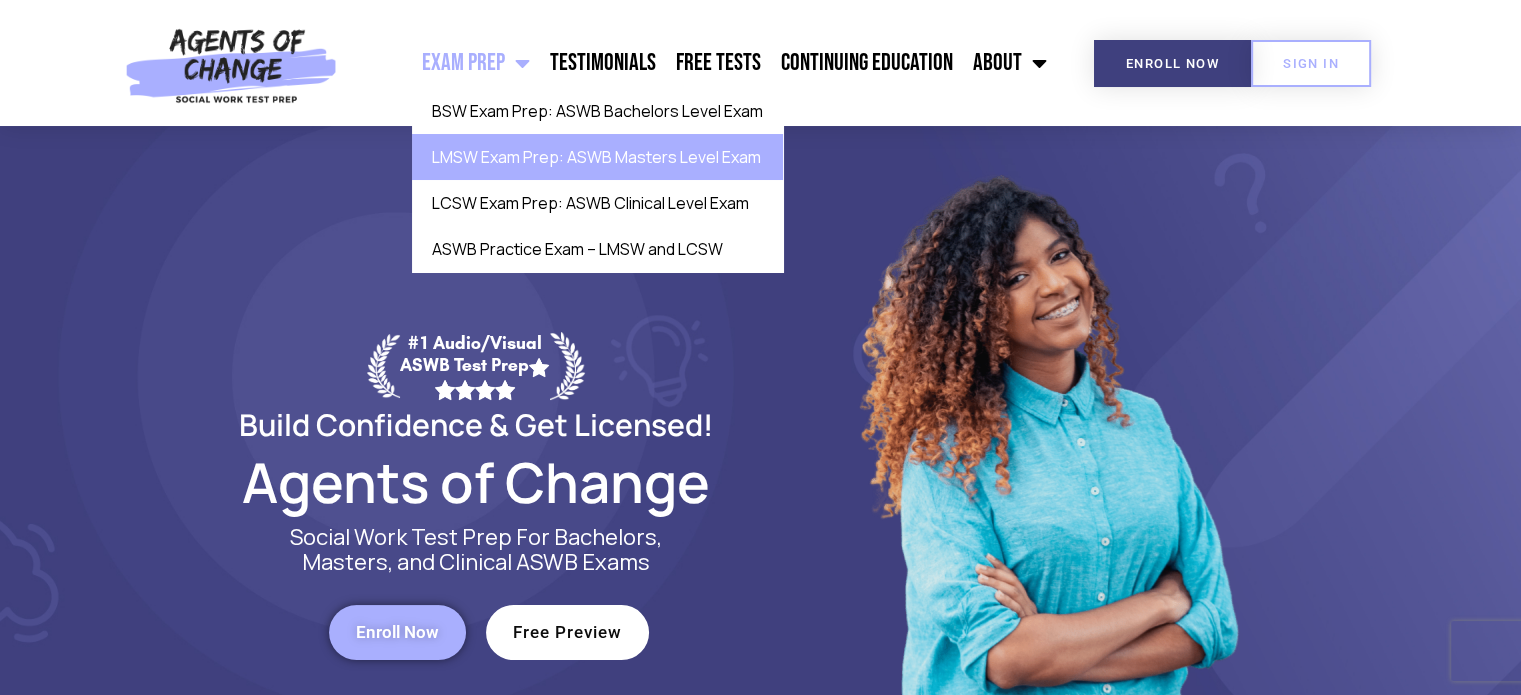 click on "LMSW Exam Prep: ASWB Masters Level Exam" 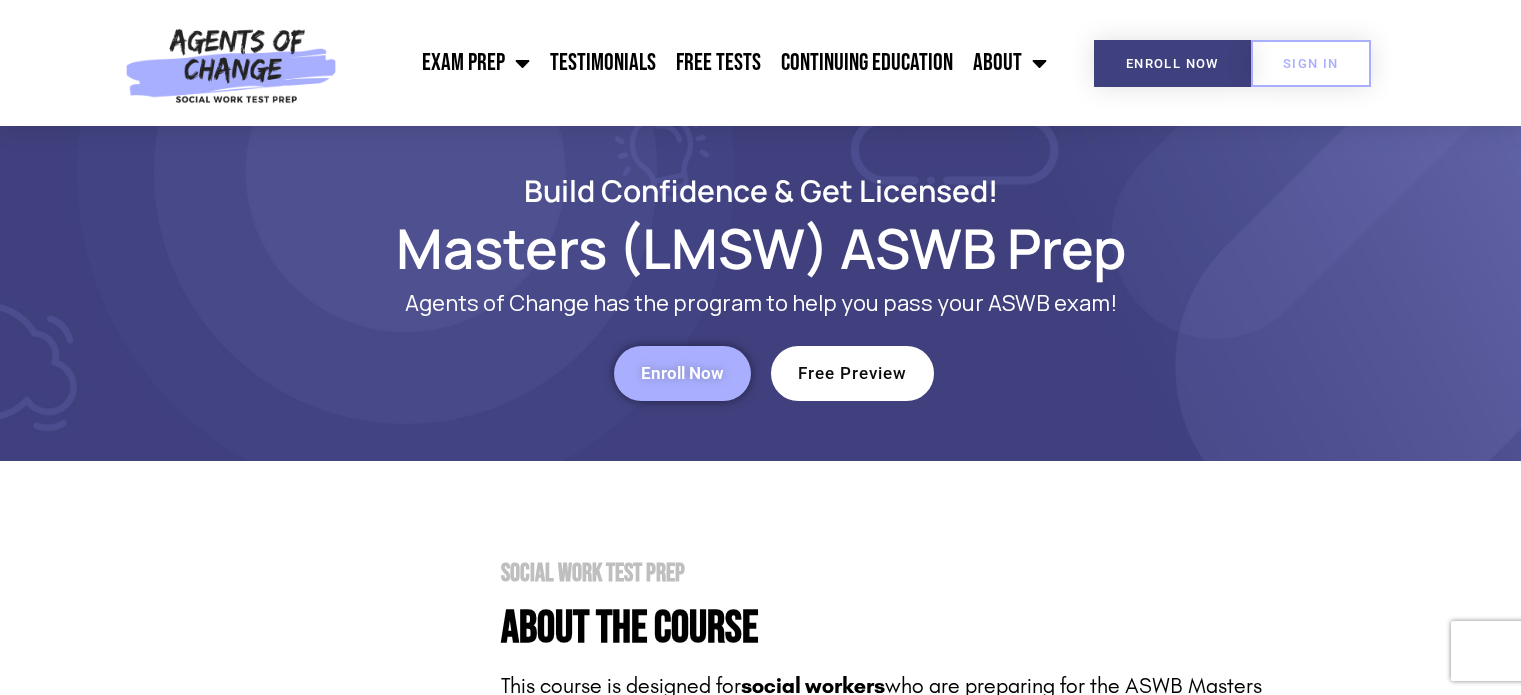 scroll, scrollTop: 0, scrollLeft: 0, axis: both 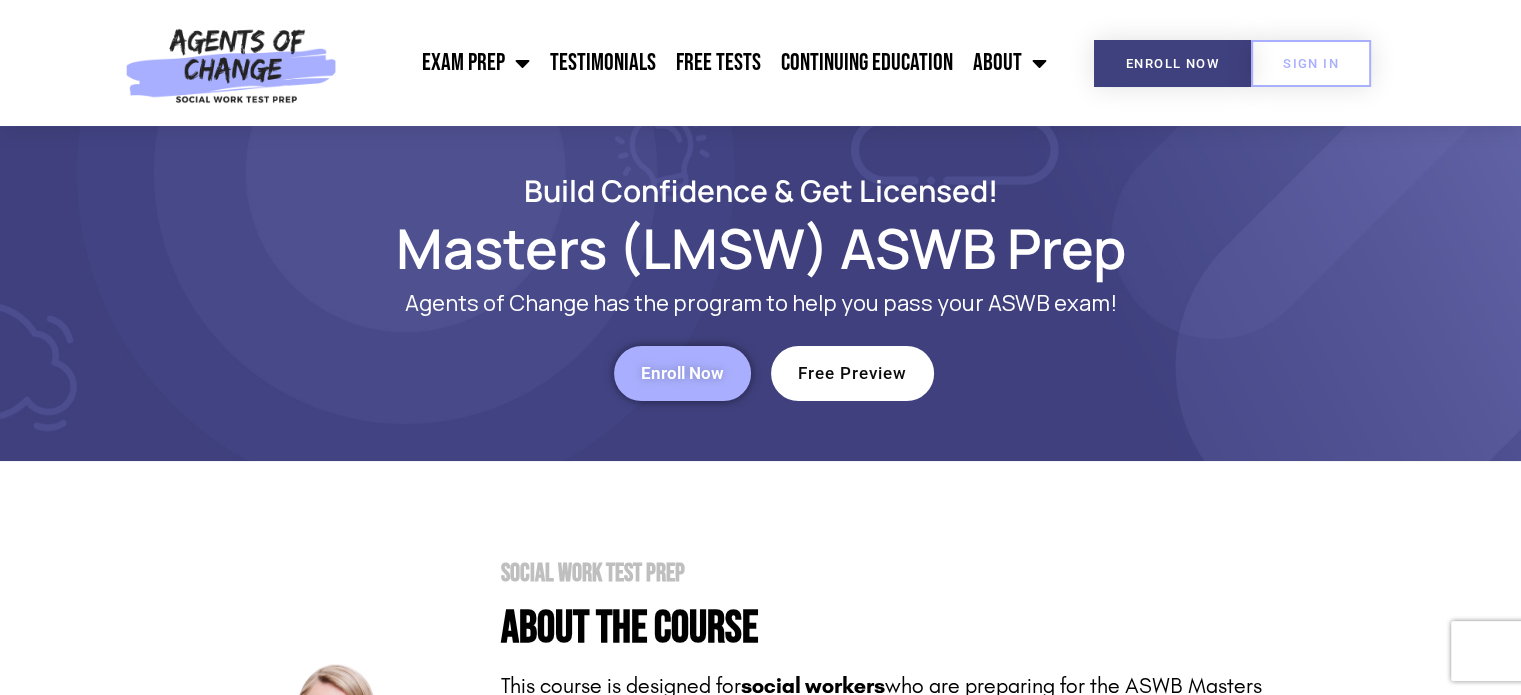 click on "Enroll Now" at bounding box center [682, 373] 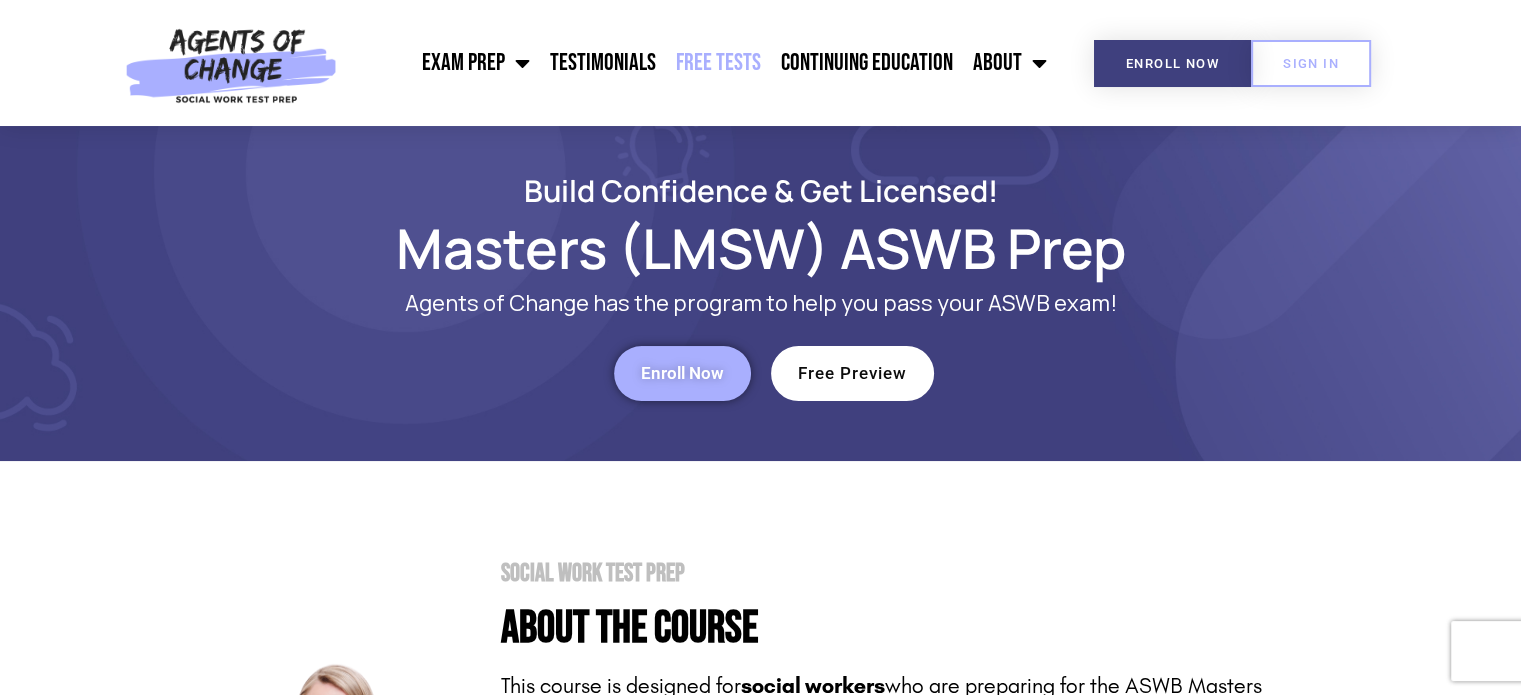 click on "Free Tests" 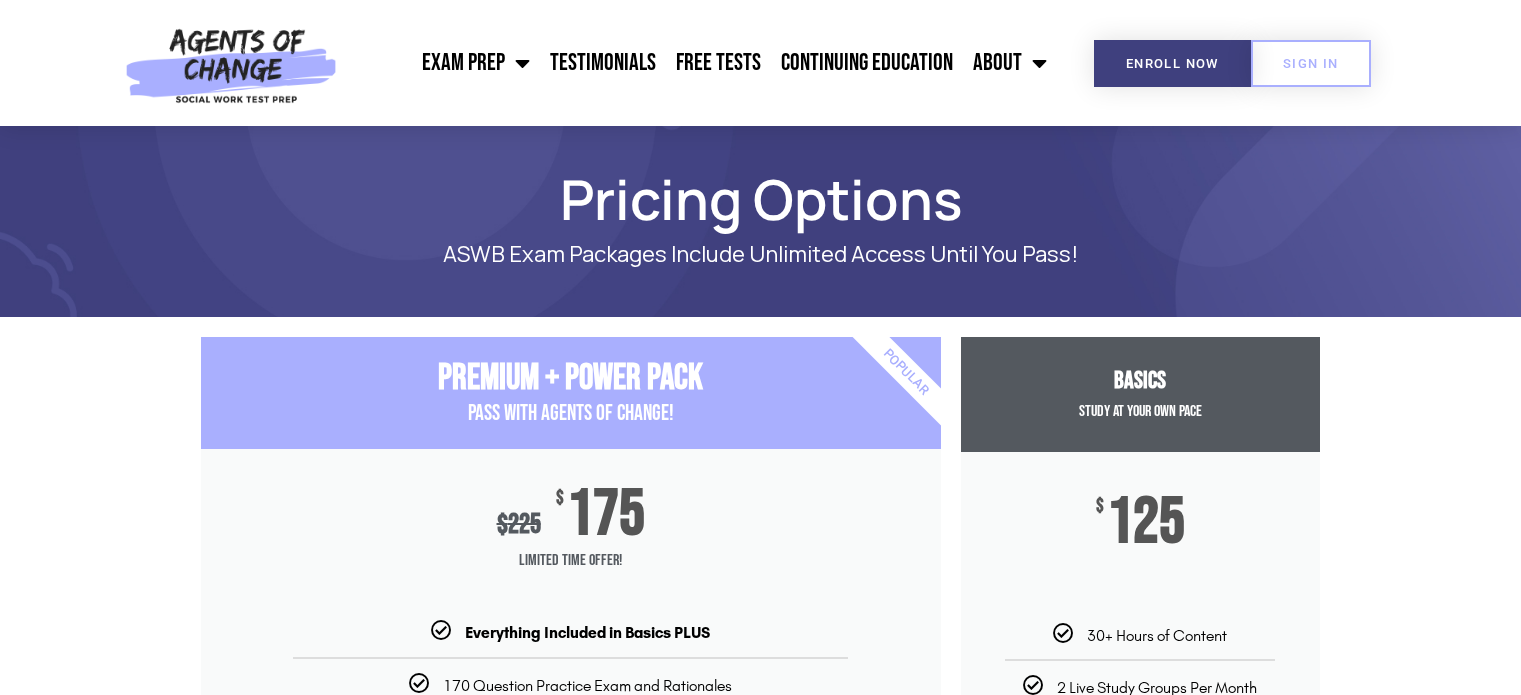 scroll, scrollTop: 0, scrollLeft: 0, axis: both 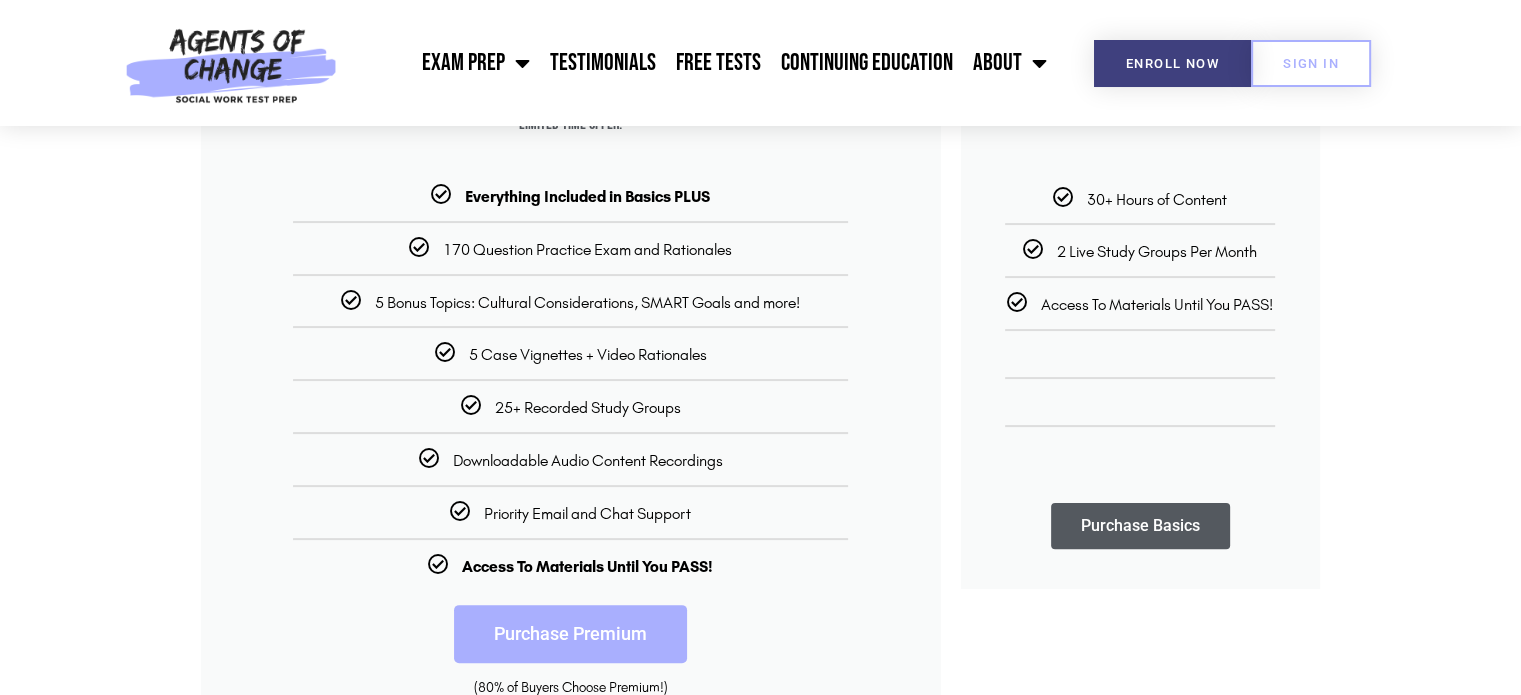 click on "Purchase Premium" at bounding box center [570, 634] 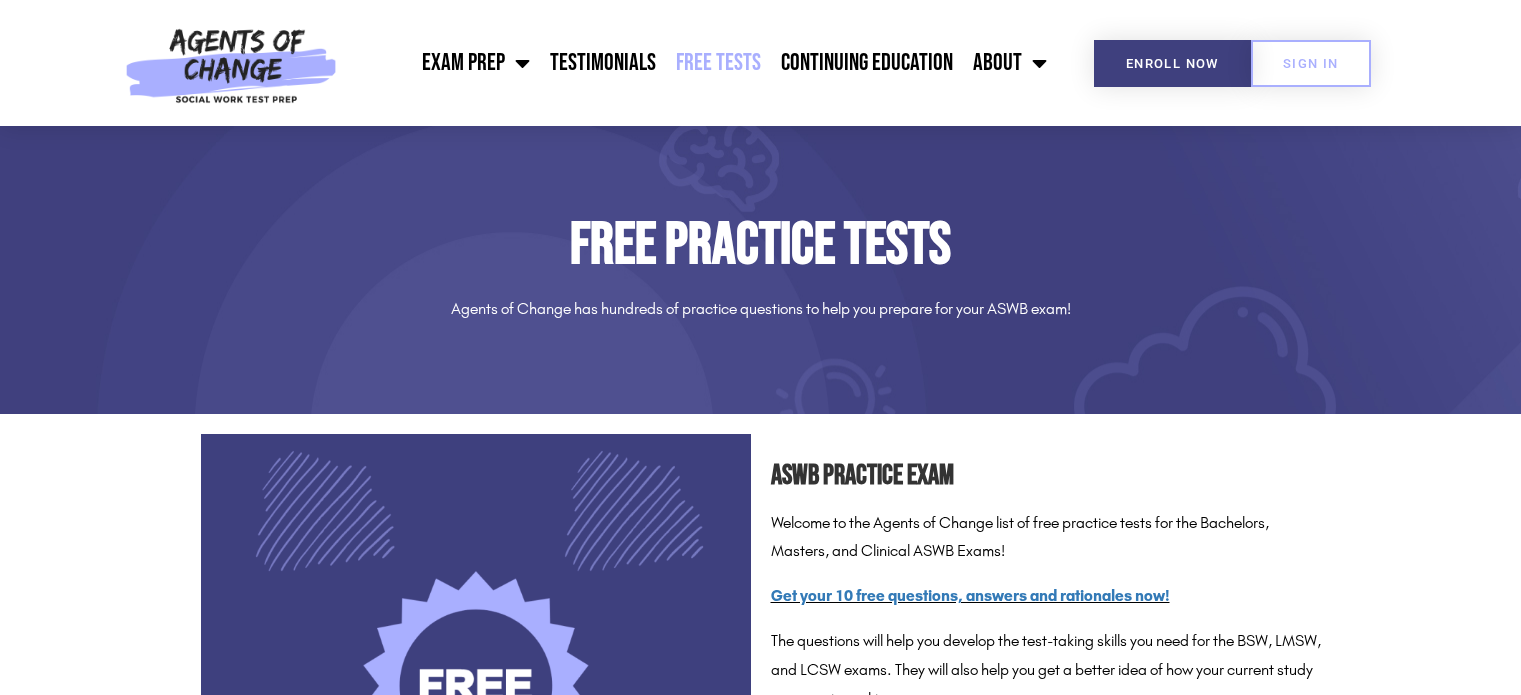 scroll, scrollTop: 0, scrollLeft: 0, axis: both 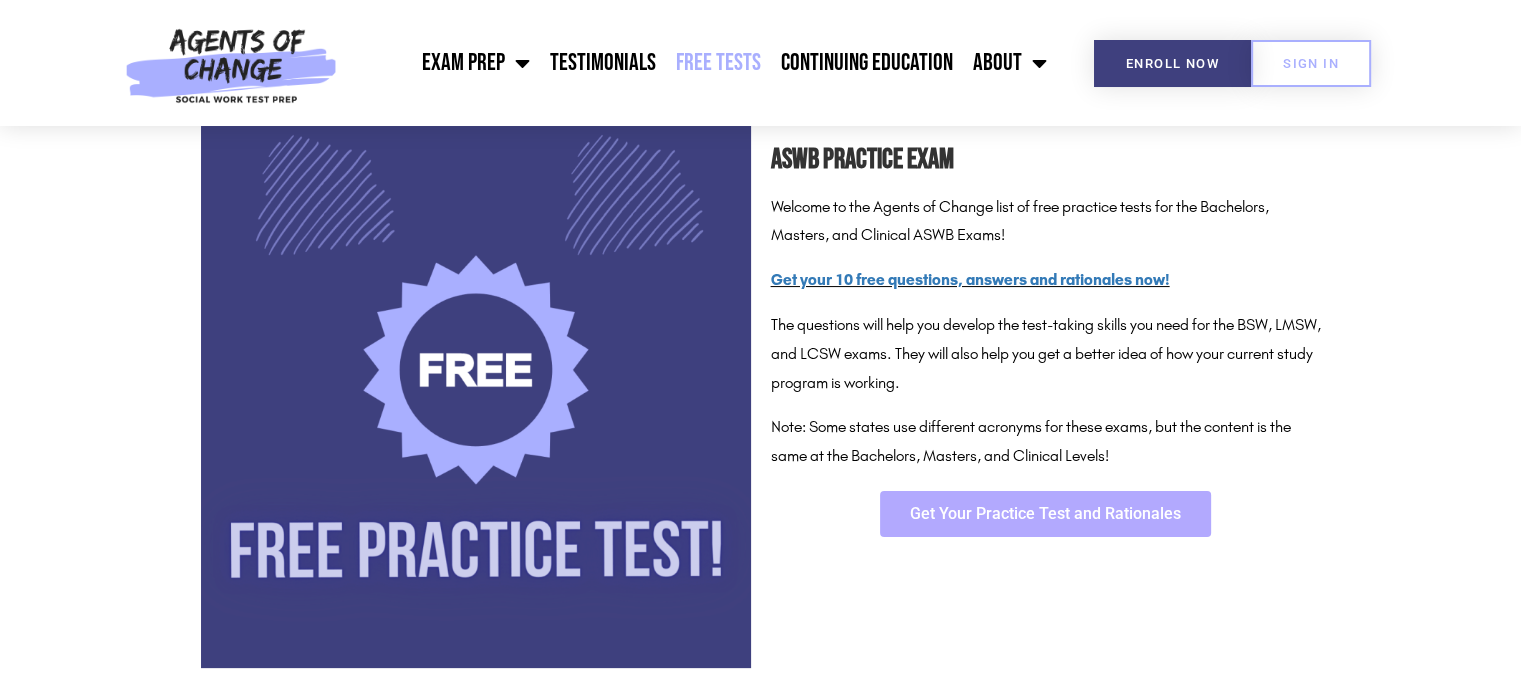 click on "Get Your Practice Test and Rationales" at bounding box center (1045, 514) 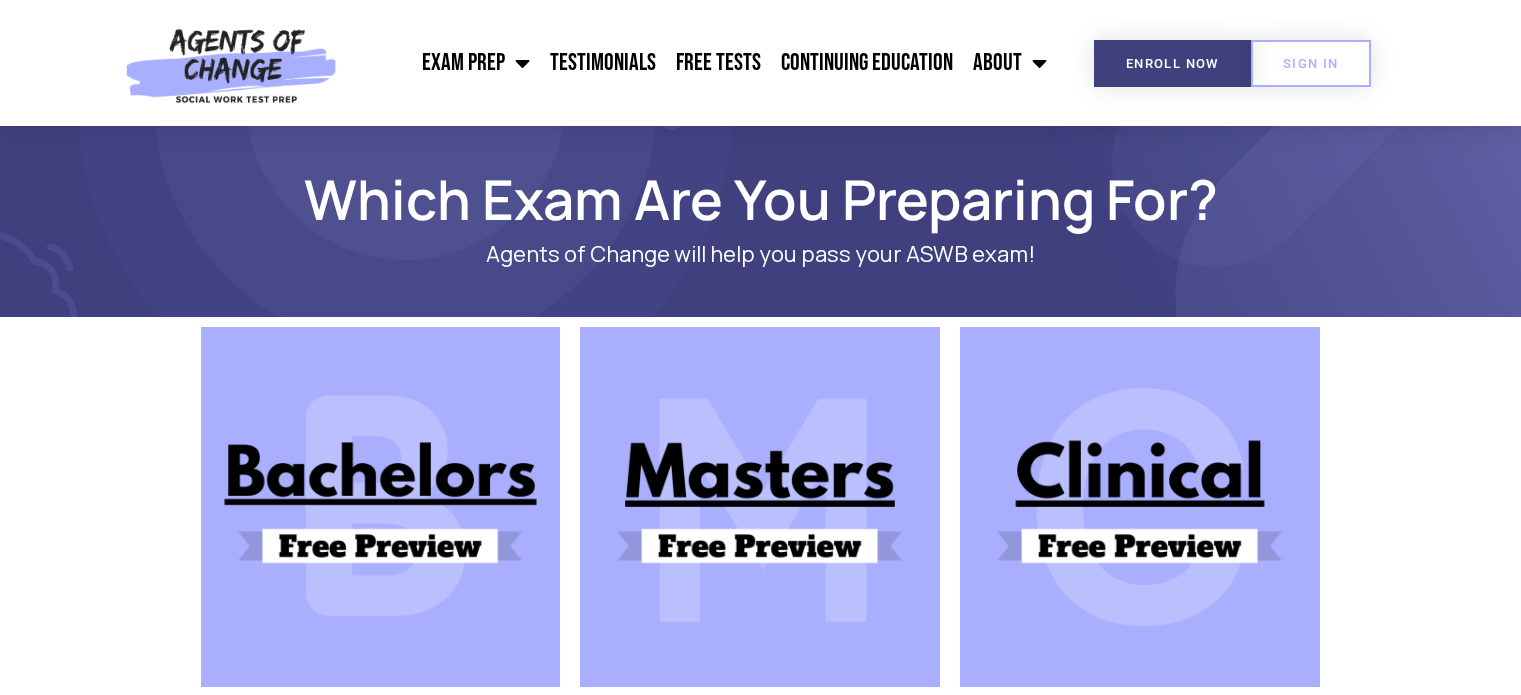 scroll, scrollTop: 0, scrollLeft: 0, axis: both 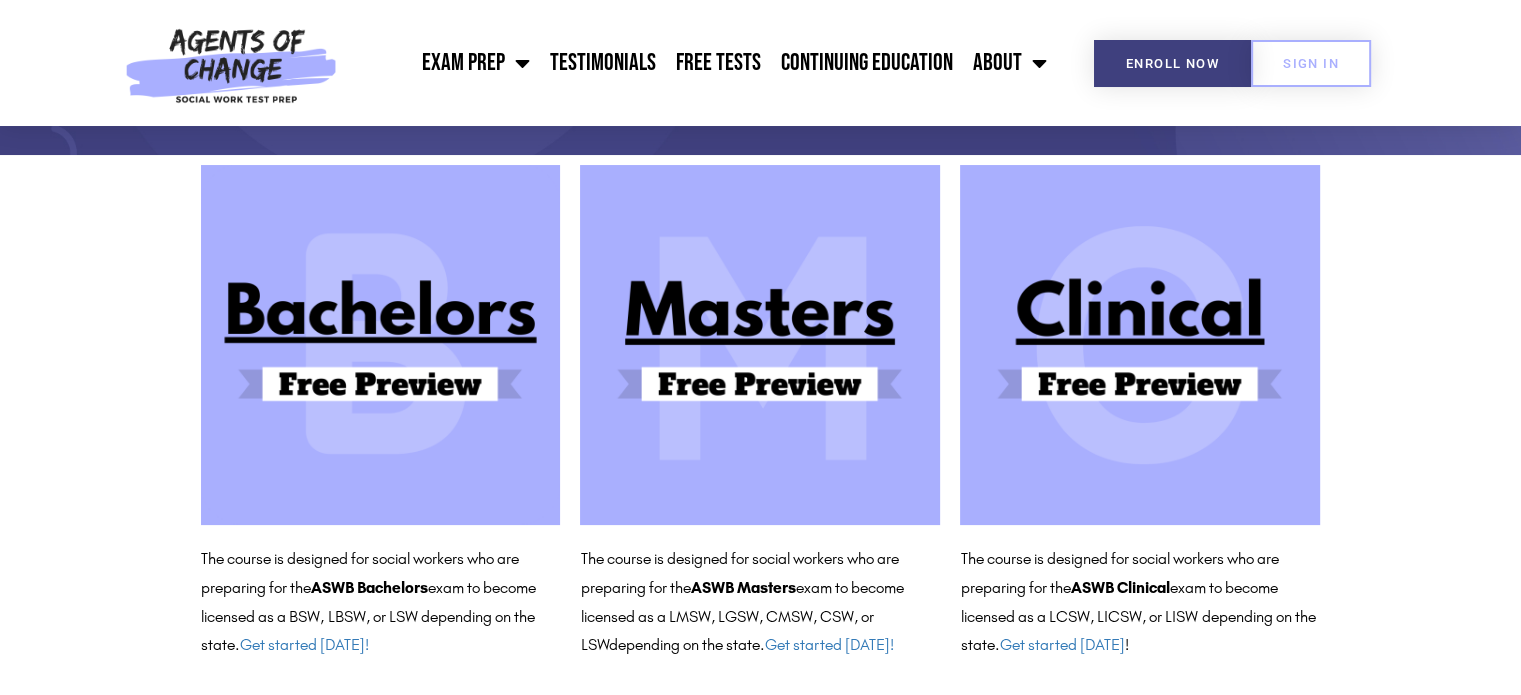 click at bounding box center [760, 345] 